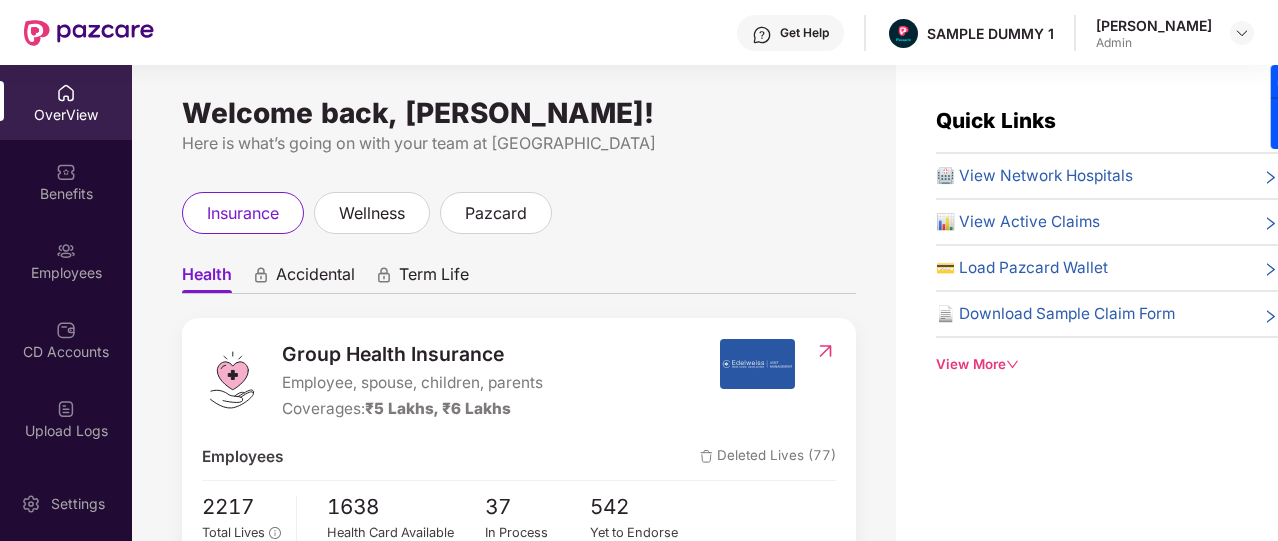 scroll, scrollTop: 0, scrollLeft: 0, axis: both 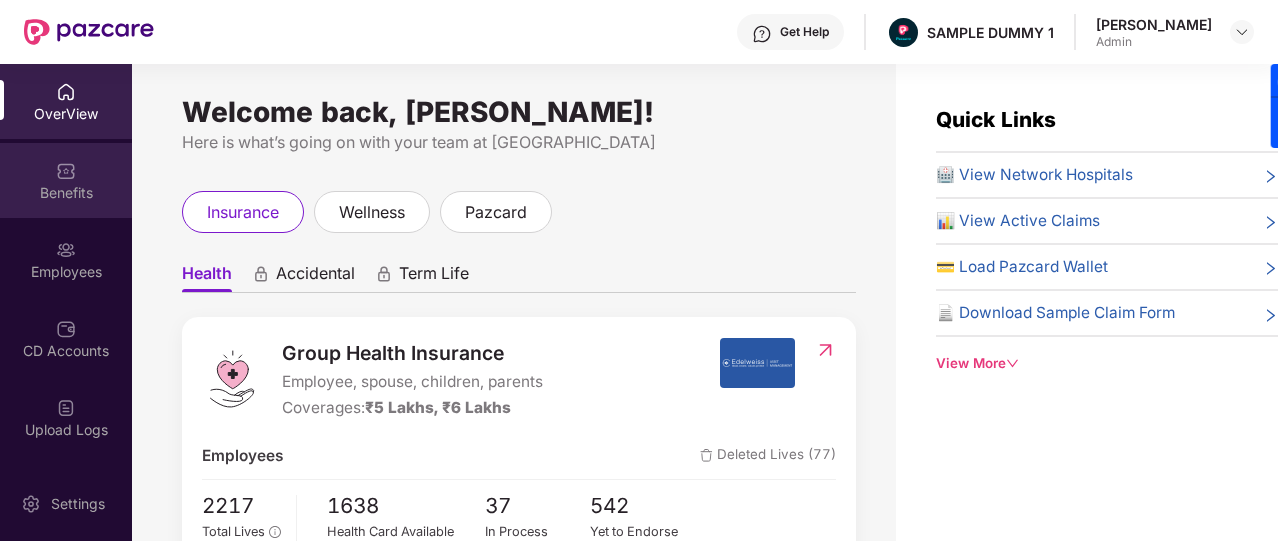 click on "Benefits" at bounding box center [66, 193] 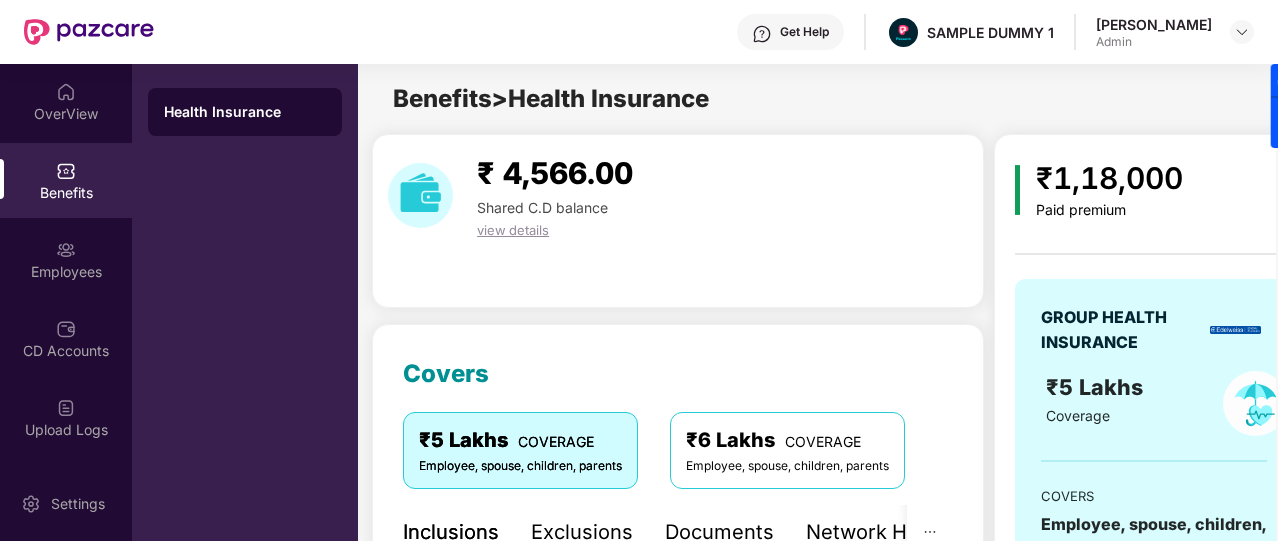 click on "Get Help" at bounding box center (804, 32) 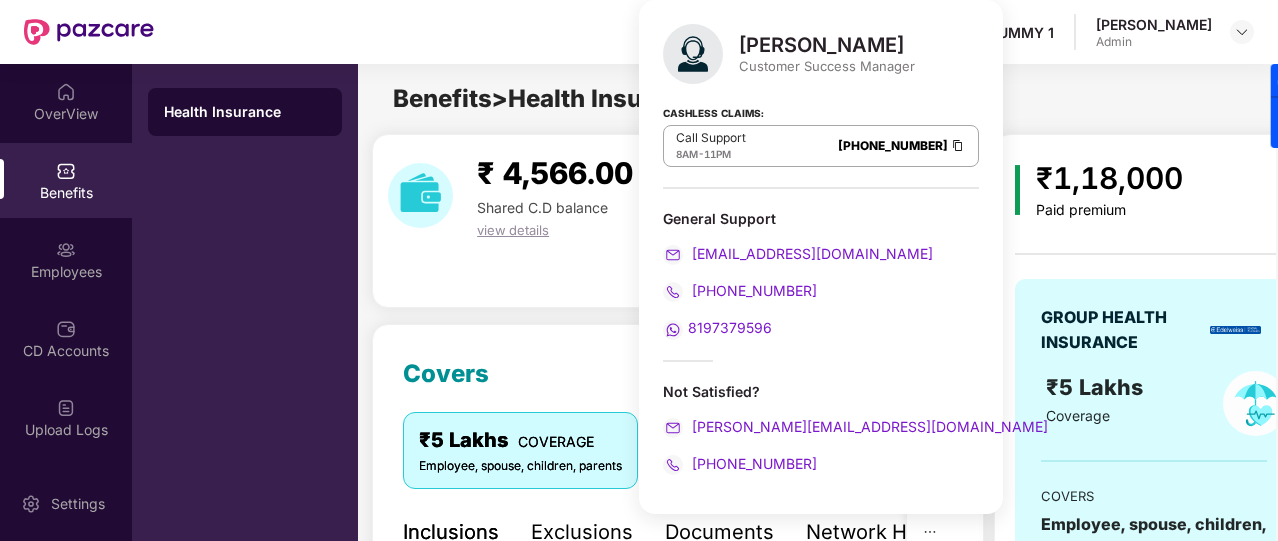 click on "Benefits  >  Health Insurance" at bounding box center (817, 99) 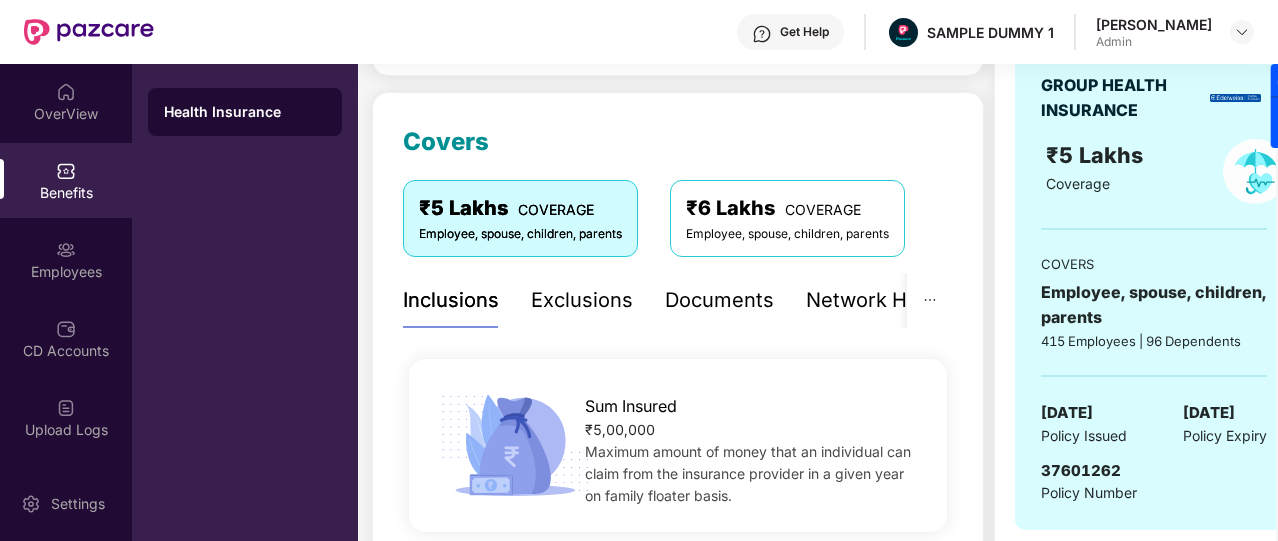 scroll, scrollTop: 234, scrollLeft: 0, axis: vertical 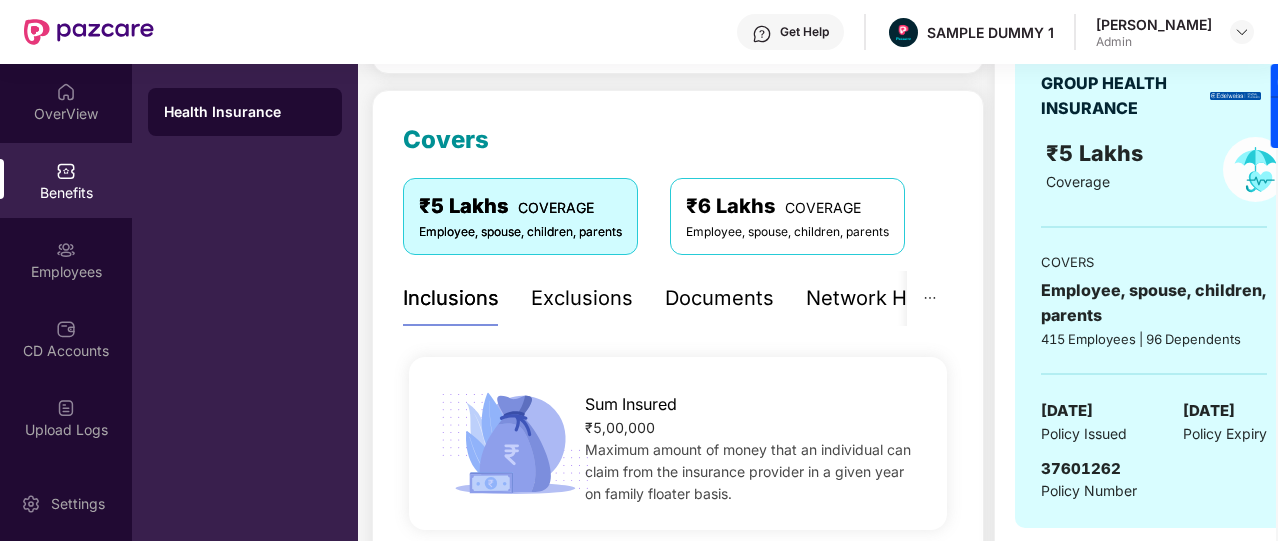 click on "Documents" at bounding box center (719, 298) 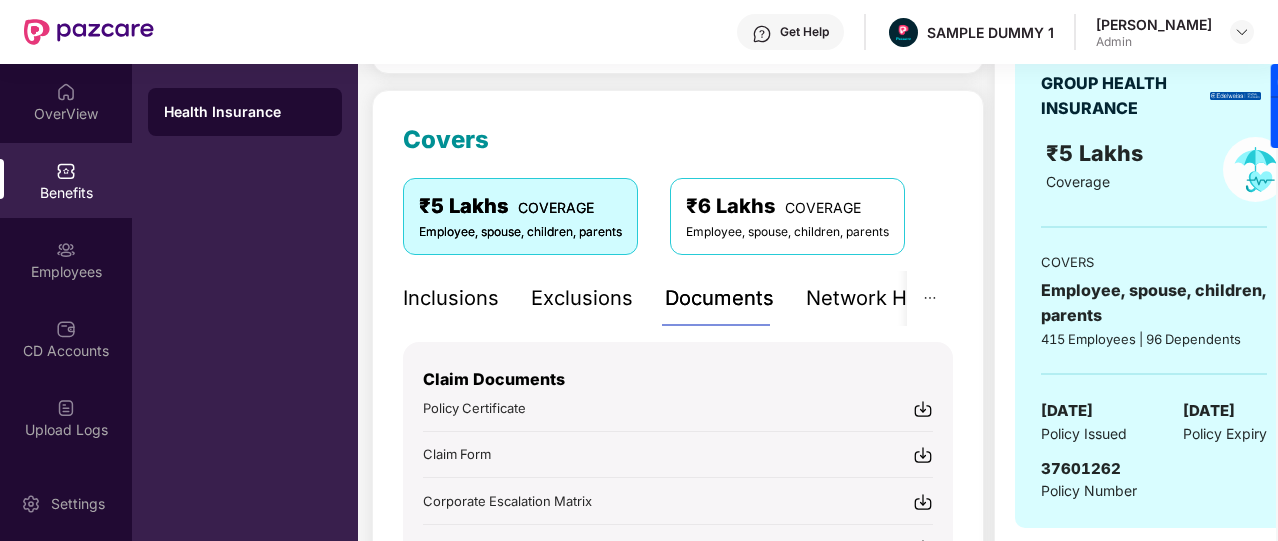 scroll, scrollTop: 371, scrollLeft: 0, axis: vertical 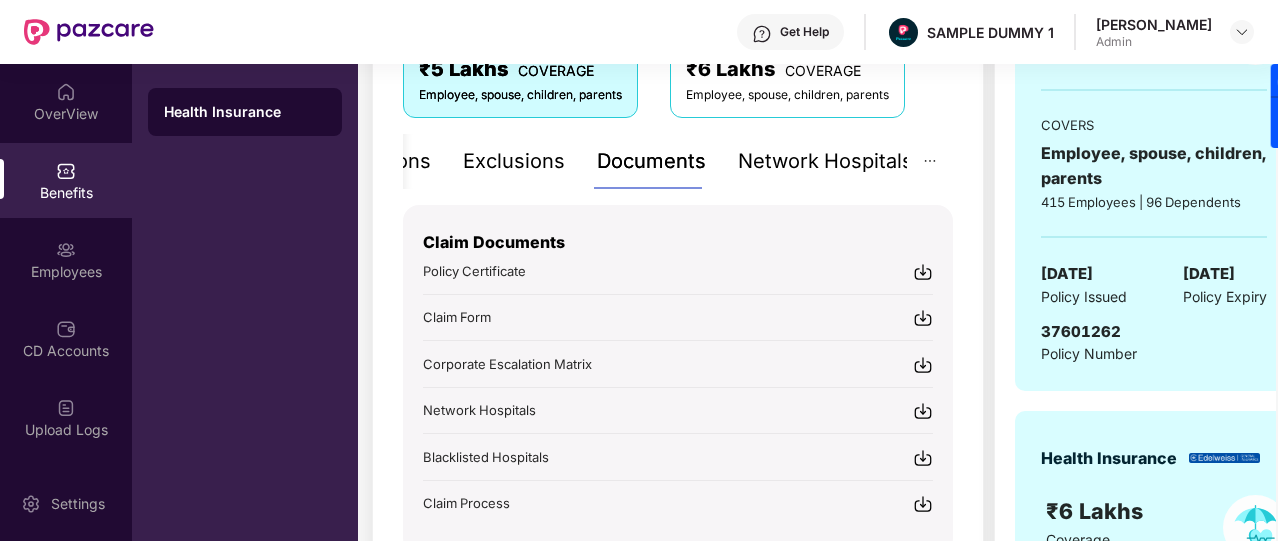 click on "Network Hospitals" at bounding box center [825, 161] 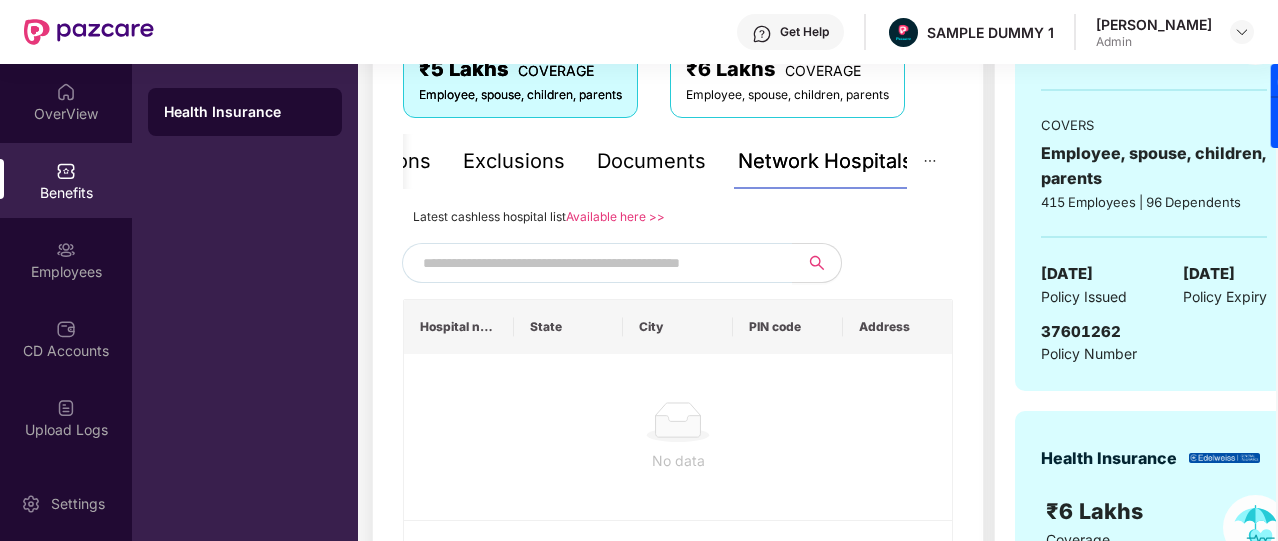 click on "Network Hospitals" at bounding box center (825, 161) 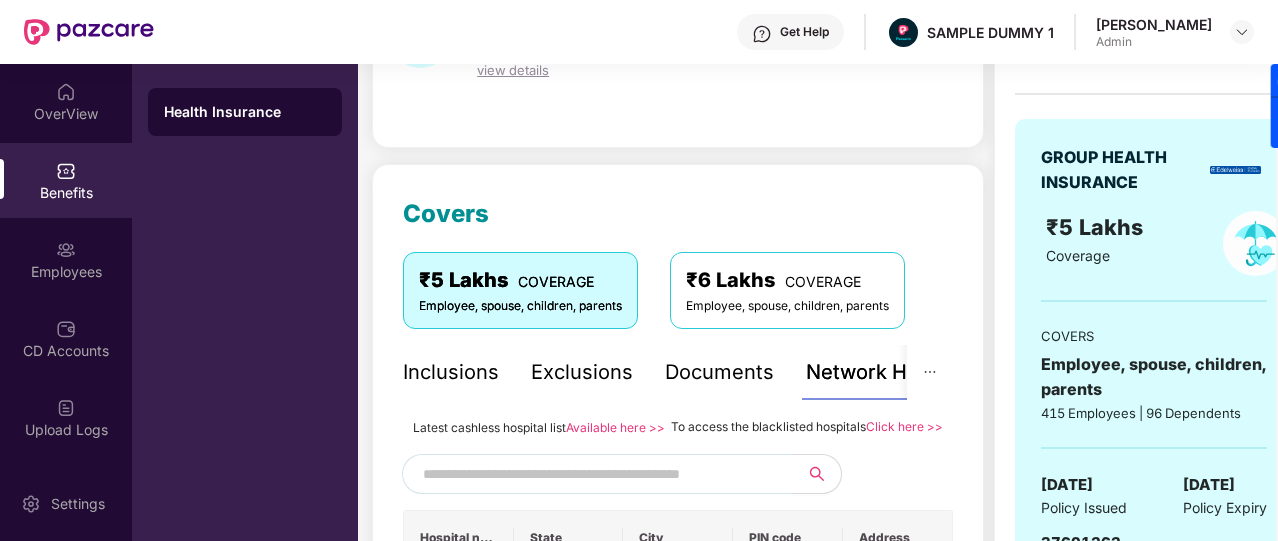scroll, scrollTop: 368, scrollLeft: 0, axis: vertical 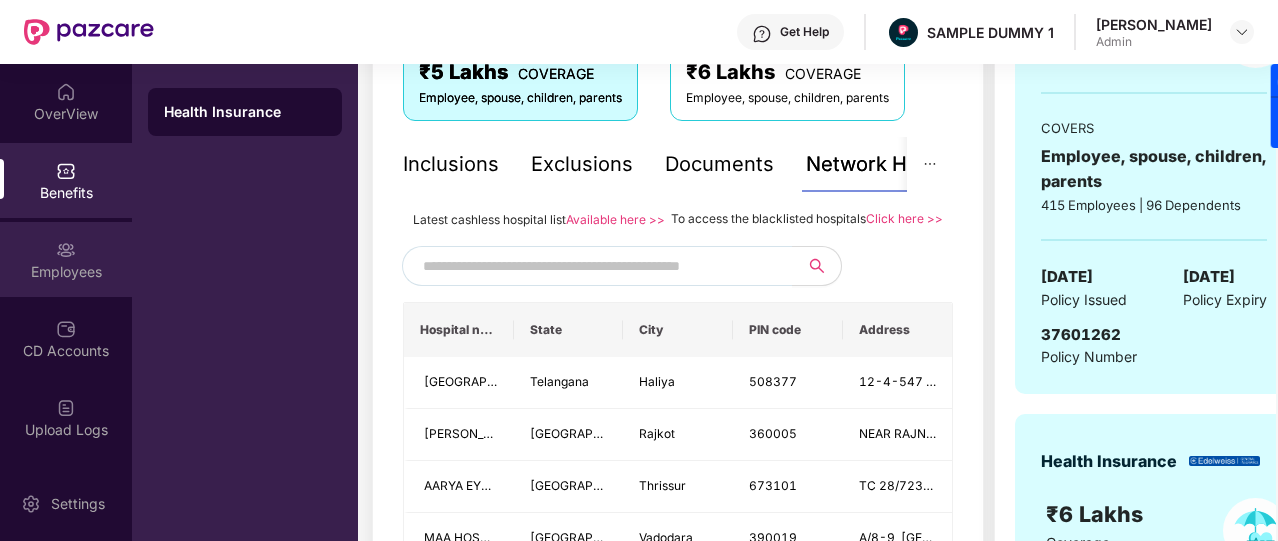 click on "Employees" at bounding box center (66, 259) 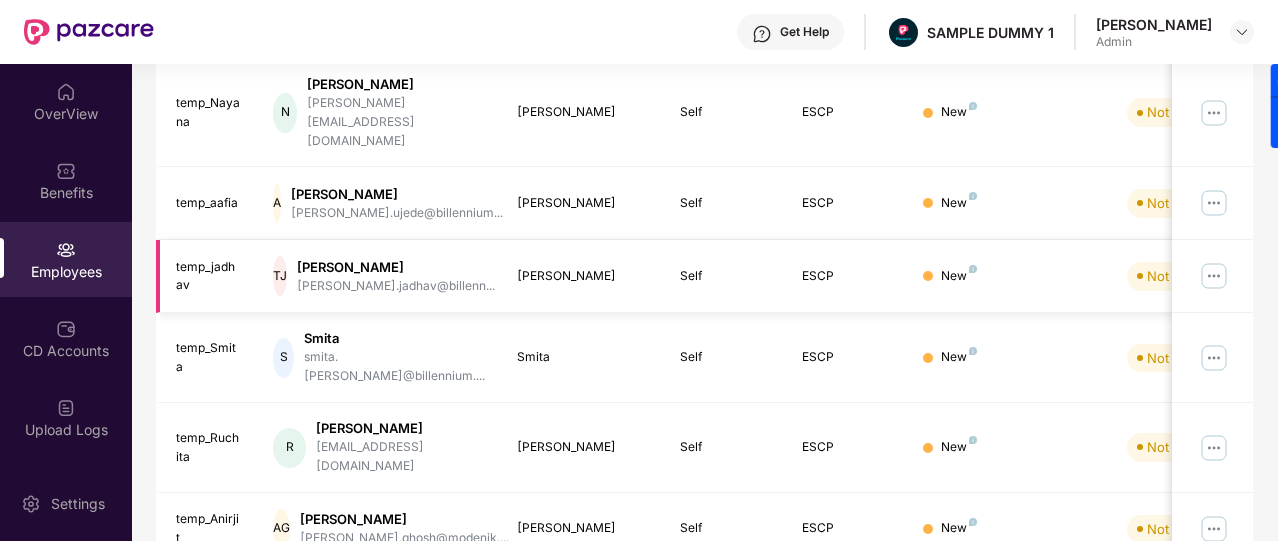 scroll, scrollTop: 0, scrollLeft: 0, axis: both 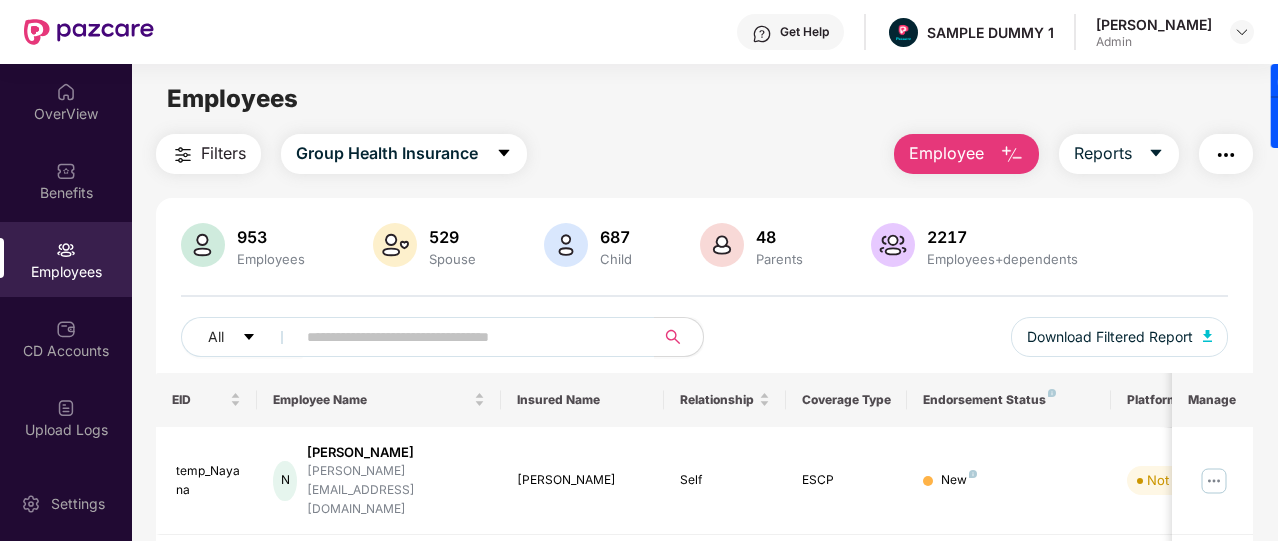 click on "Employee" at bounding box center [966, 154] 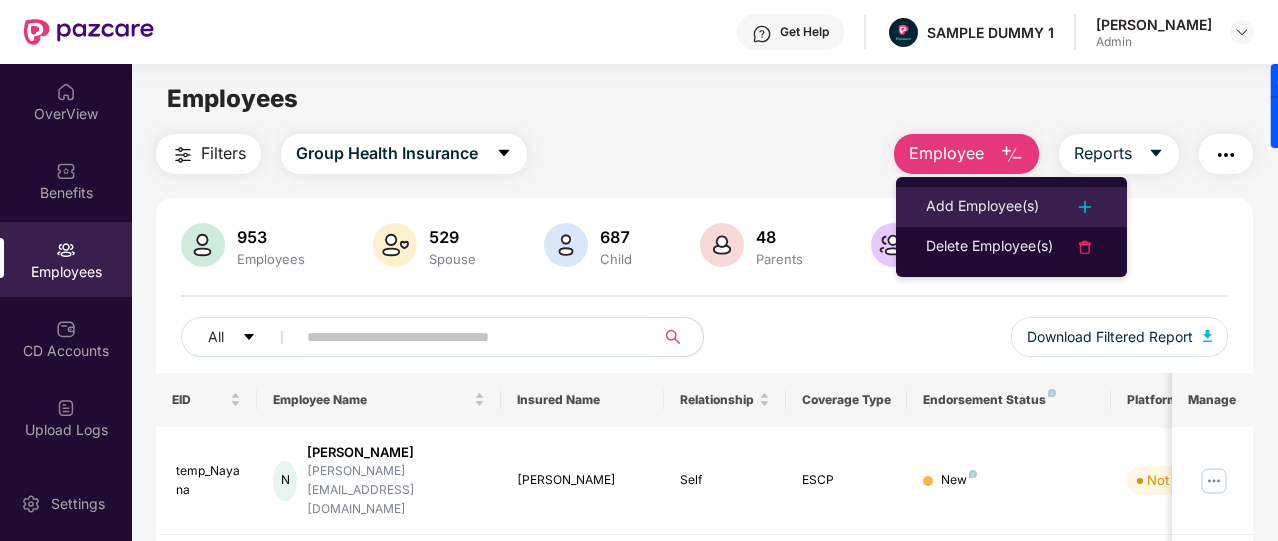 click on "Add Employee(s)" at bounding box center [982, 207] 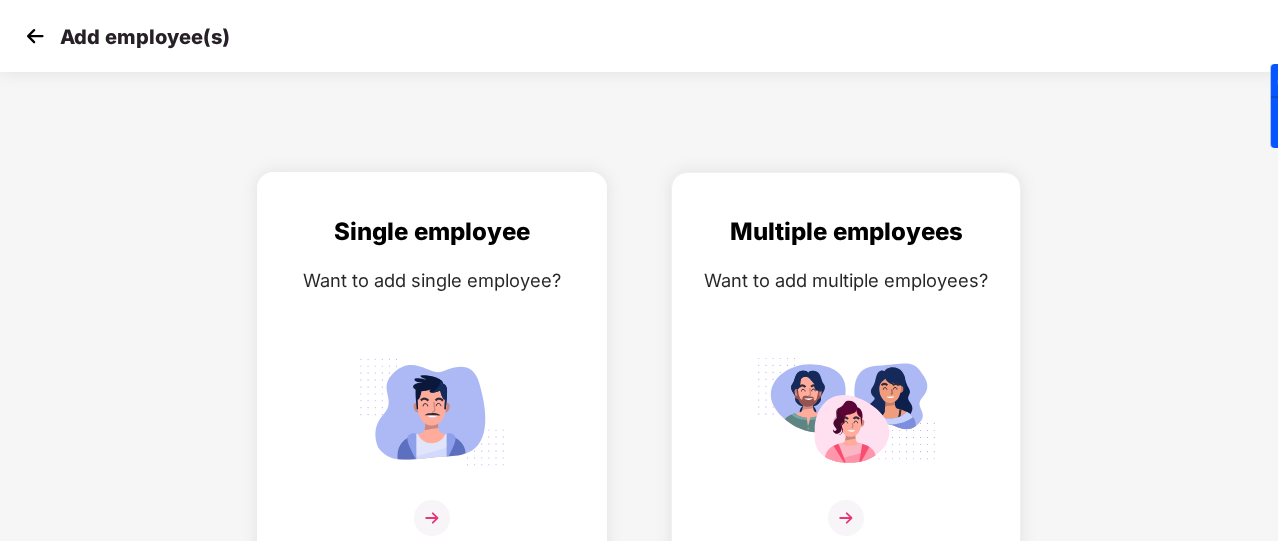 scroll, scrollTop: 24, scrollLeft: 0, axis: vertical 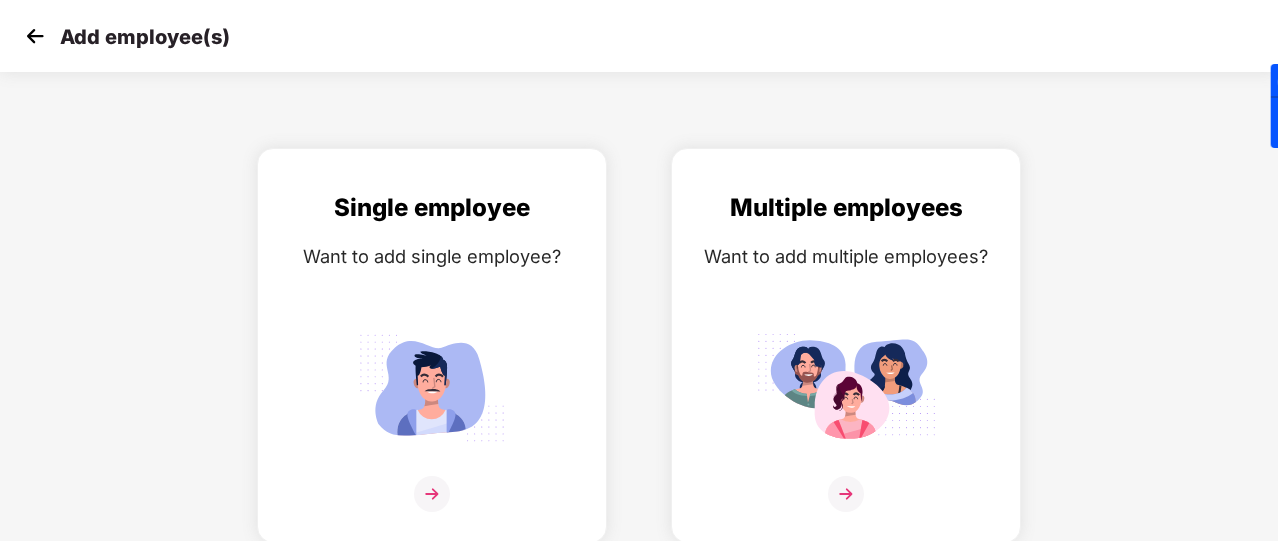 click at bounding box center (35, 36) 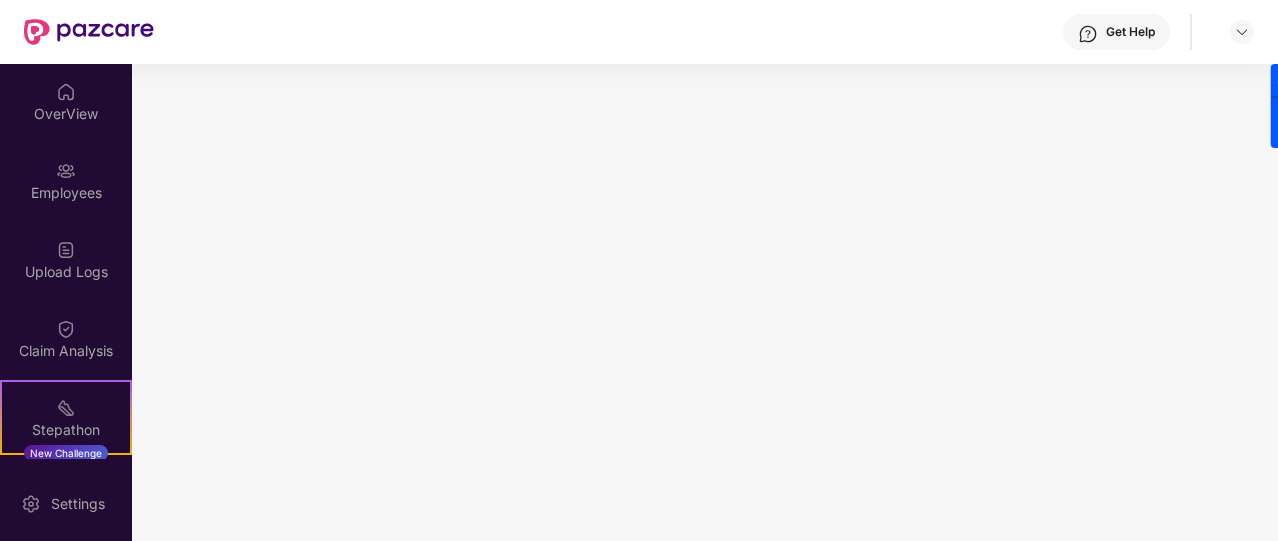 scroll, scrollTop: 0, scrollLeft: 0, axis: both 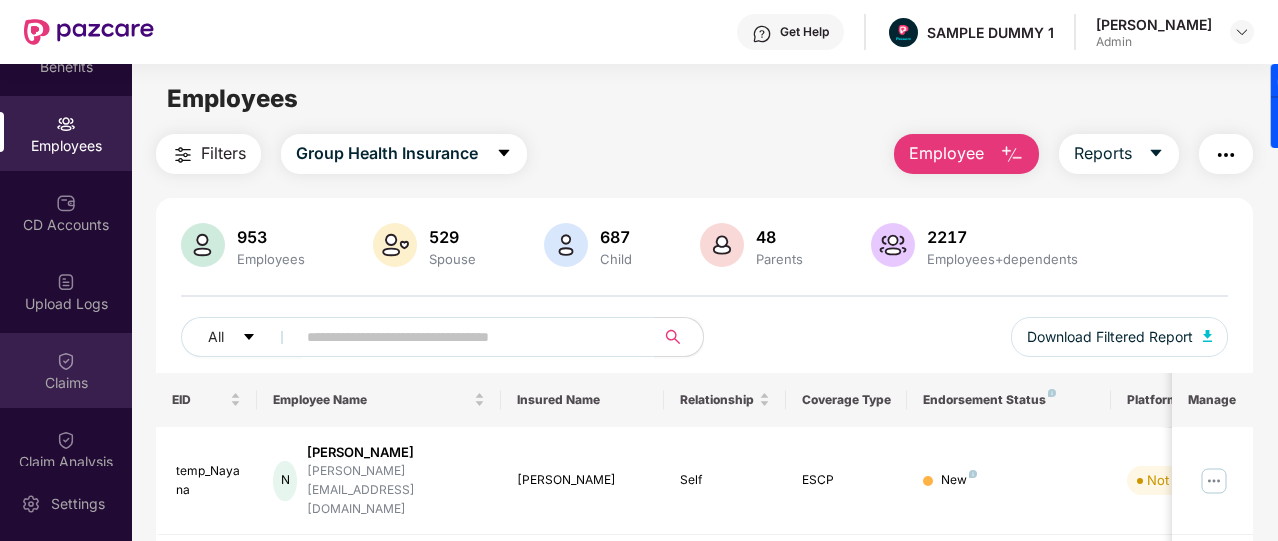 click on "Claims" at bounding box center (66, 383) 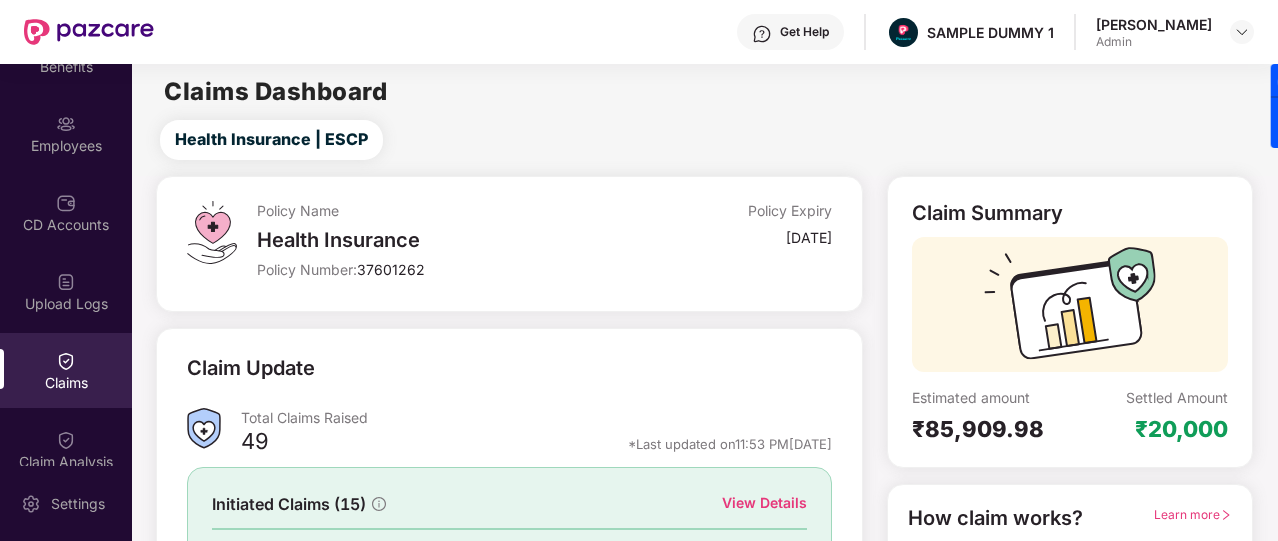 scroll, scrollTop: 229, scrollLeft: 0, axis: vertical 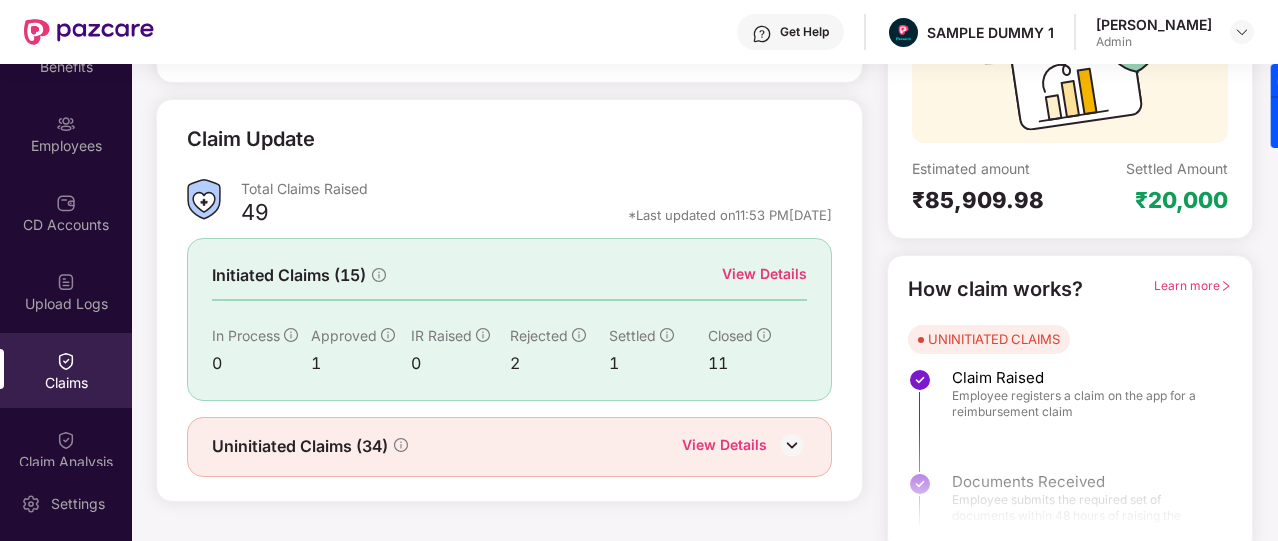 click on "View Details" at bounding box center [764, 274] 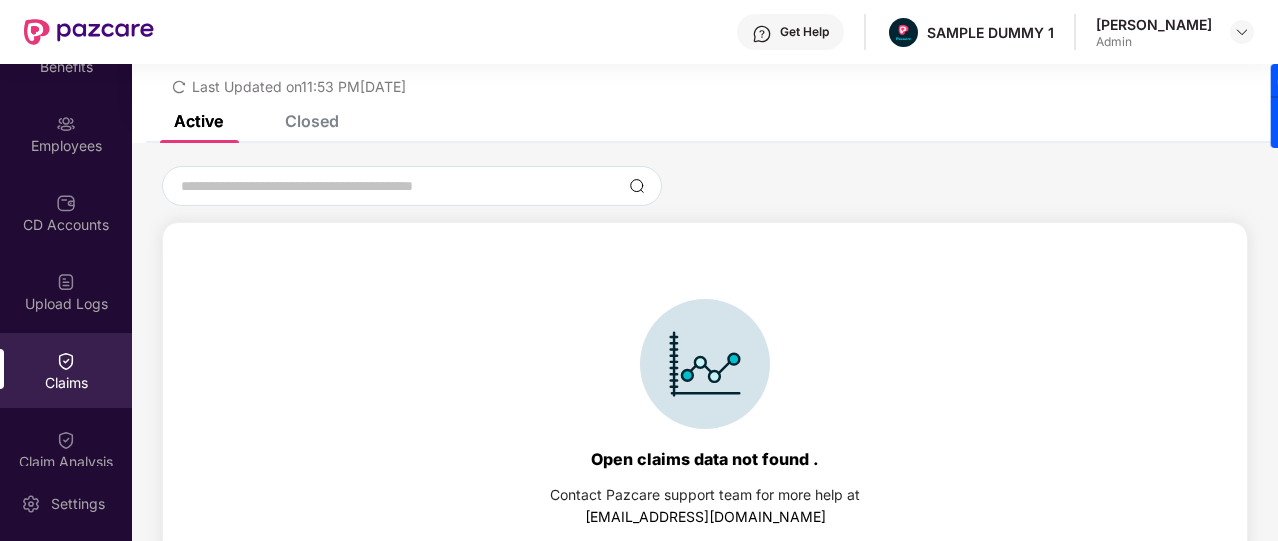 scroll, scrollTop: 86, scrollLeft: 0, axis: vertical 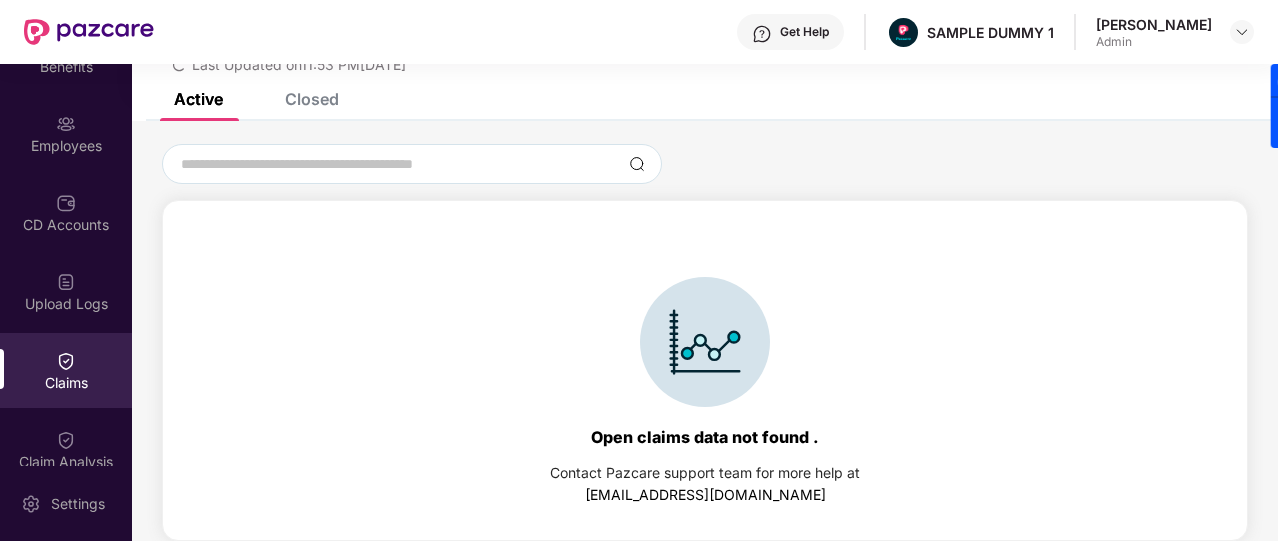 click on "Closed" at bounding box center [312, 99] 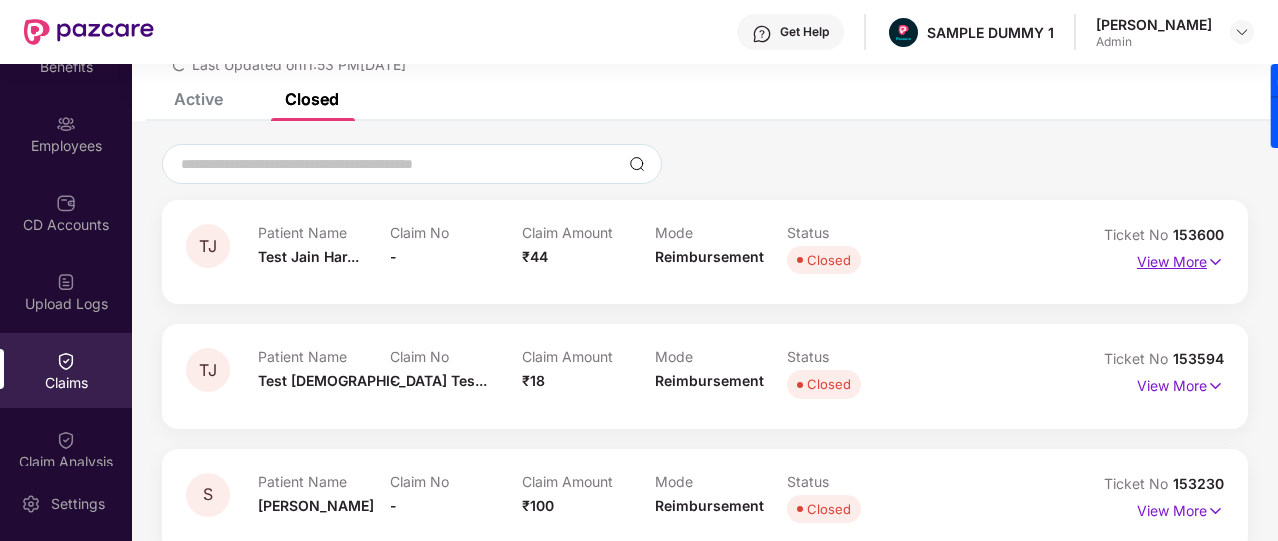 click on "View More" at bounding box center [1180, 259] 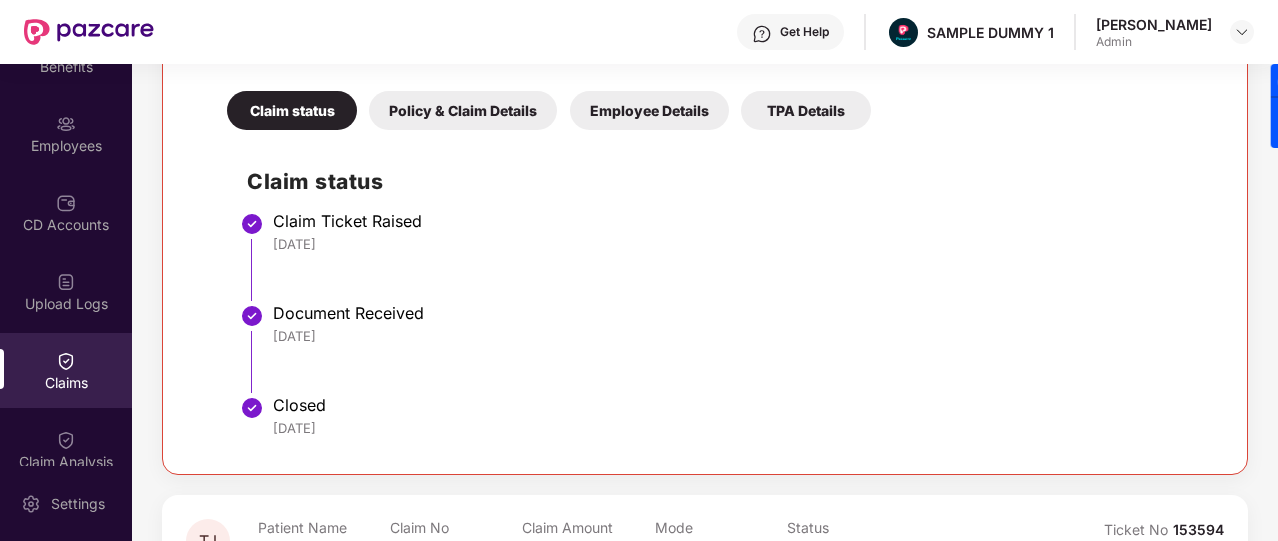 scroll, scrollTop: 414, scrollLeft: 0, axis: vertical 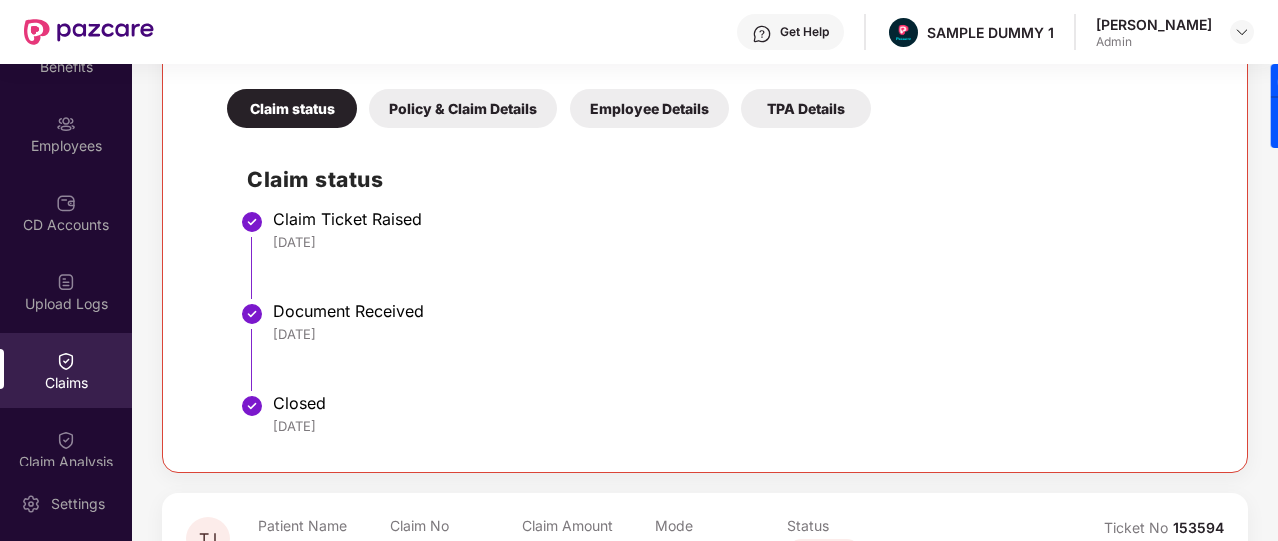 click on "Policy & Claim Details" at bounding box center (463, 108) 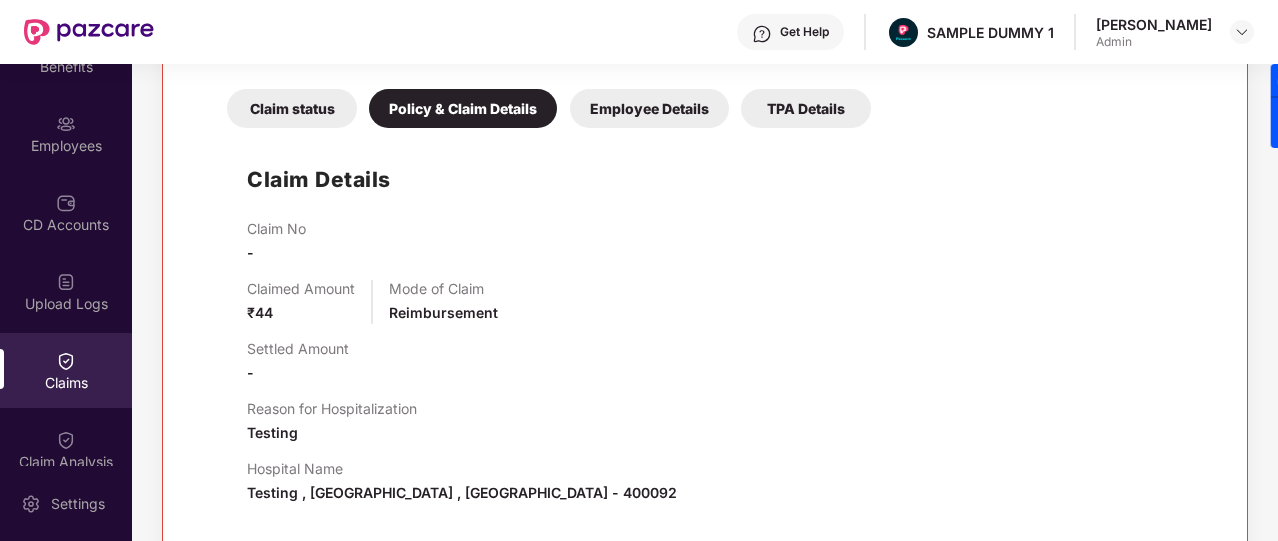 click on "Employee Details" at bounding box center (649, 108) 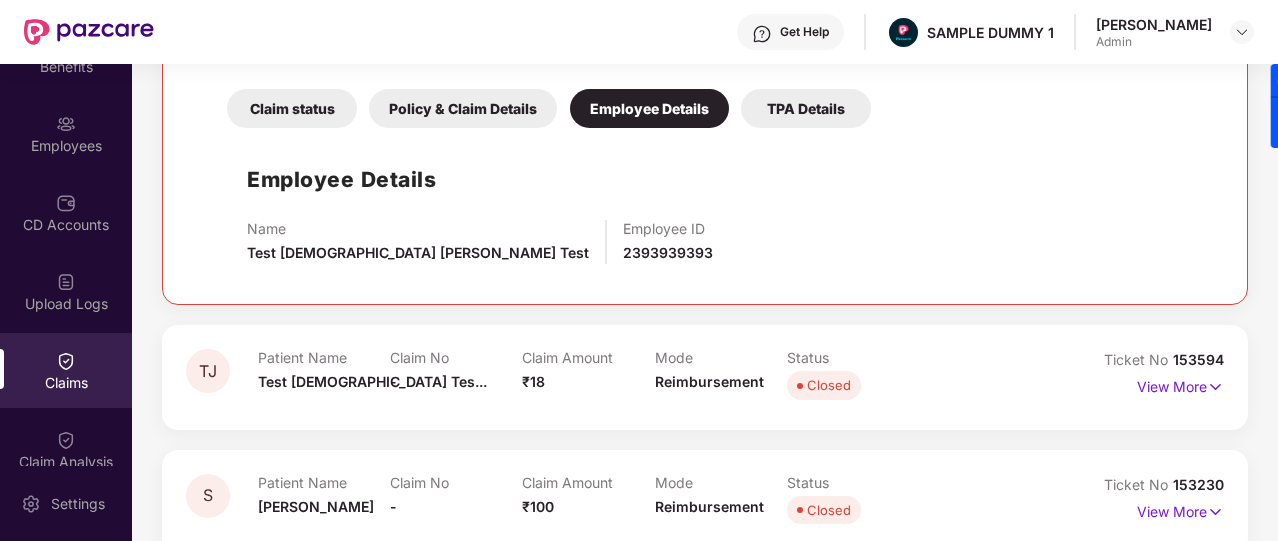 click on "TPA Details" at bounding box center [806, 108] 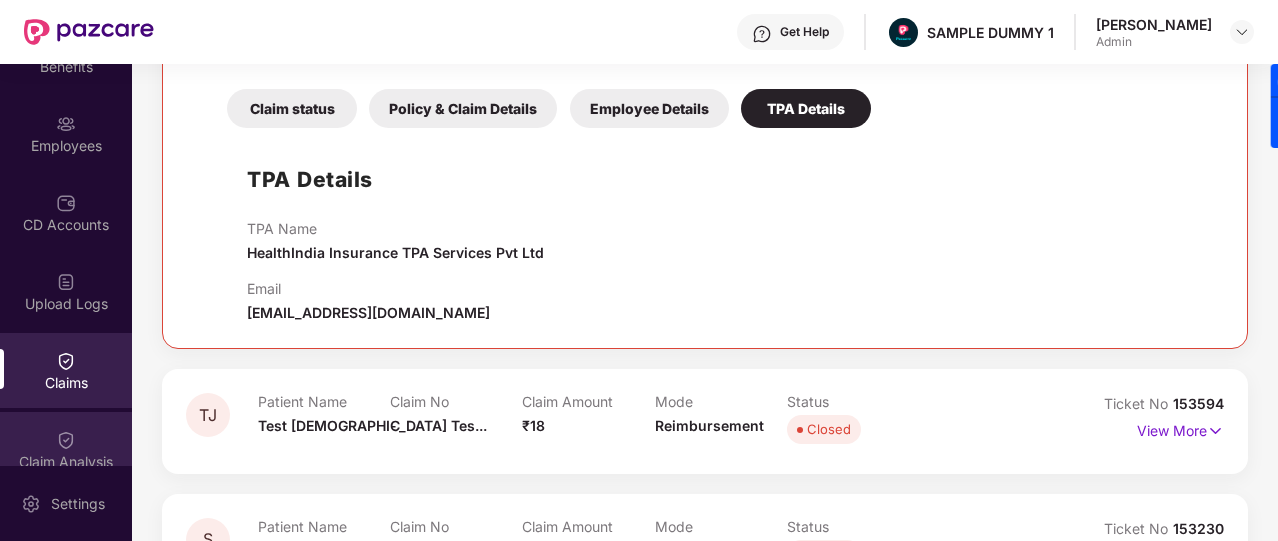 click at bounding box center [66, 440] 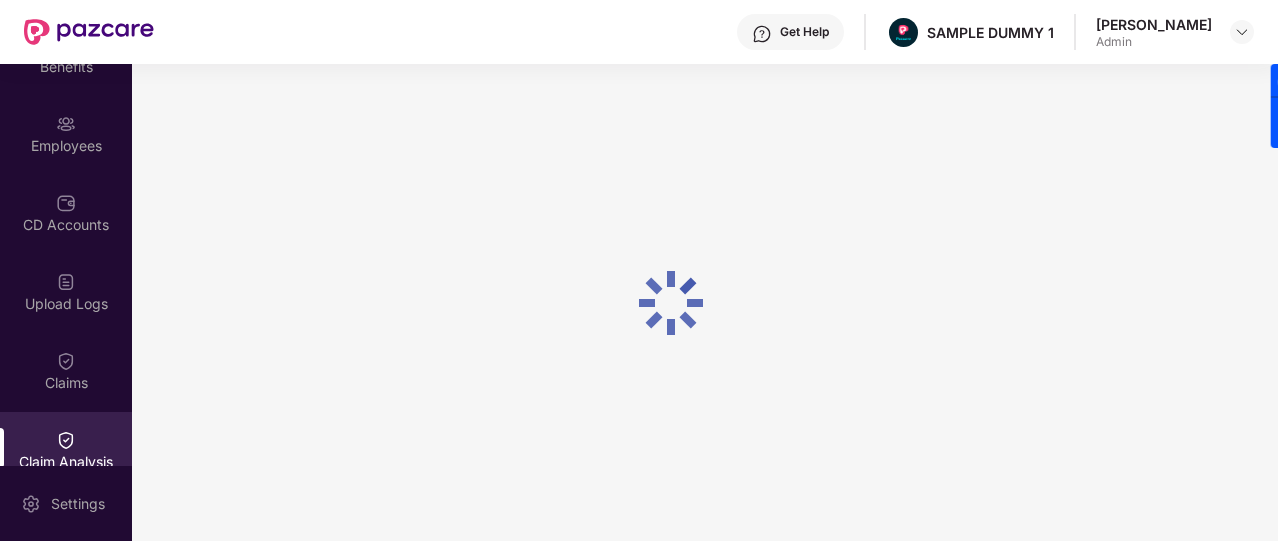scroll, scrollTop: 0, scrollLeft: 0, axis: both 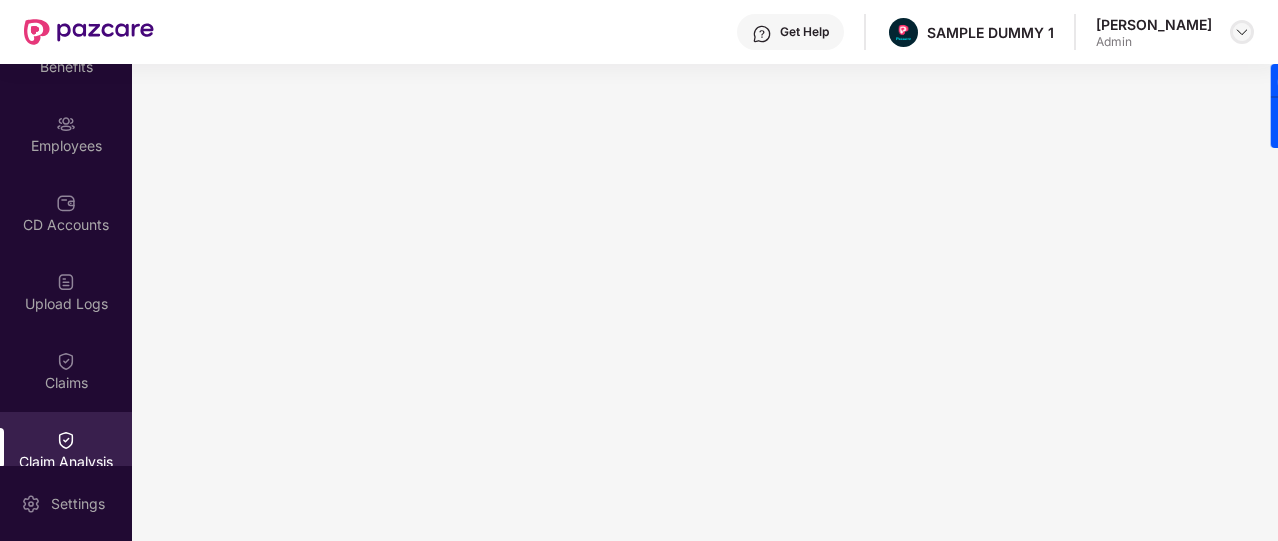 click at bounding box center [1242, 32] 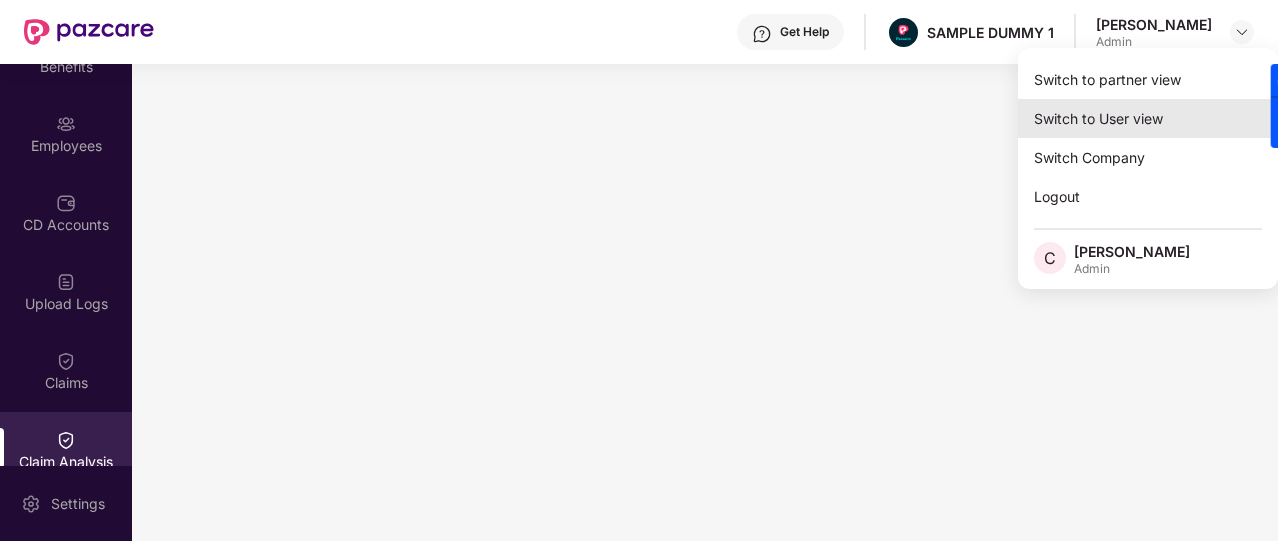 click on "Switch to User view" at bounding box center [1148, 118] 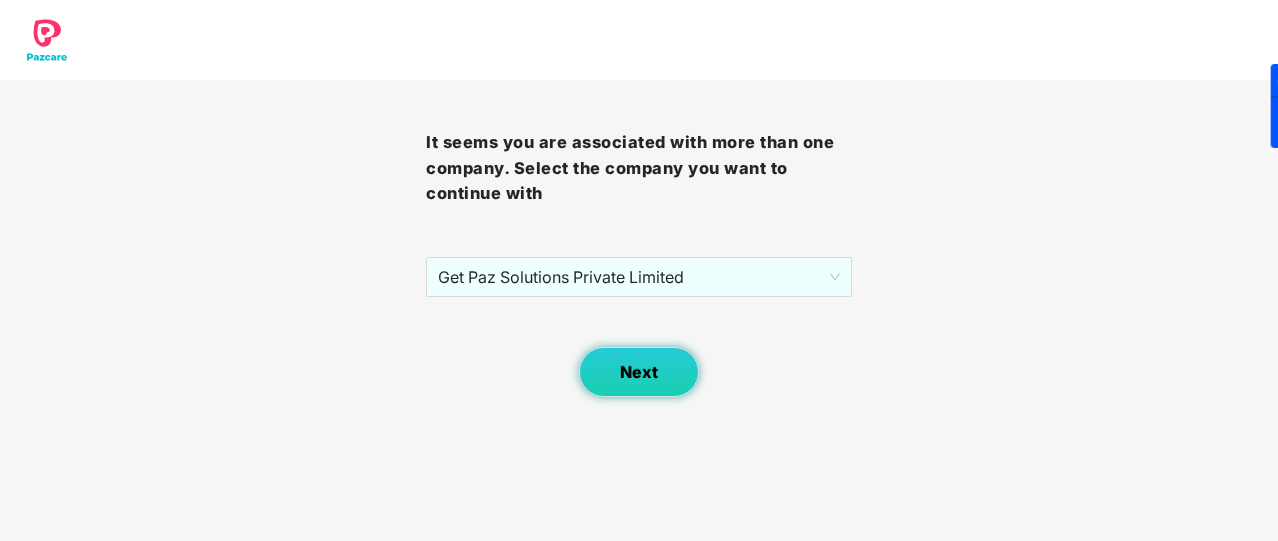 click on "Next" at bounding box center (639, 372) 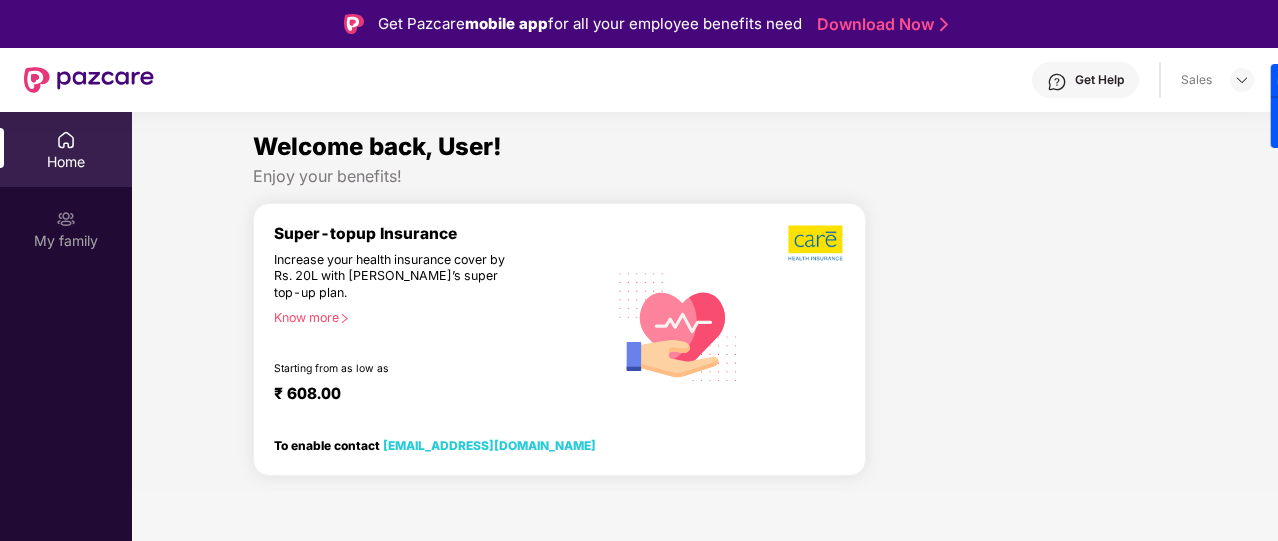 click at bounding box center [678, 325] 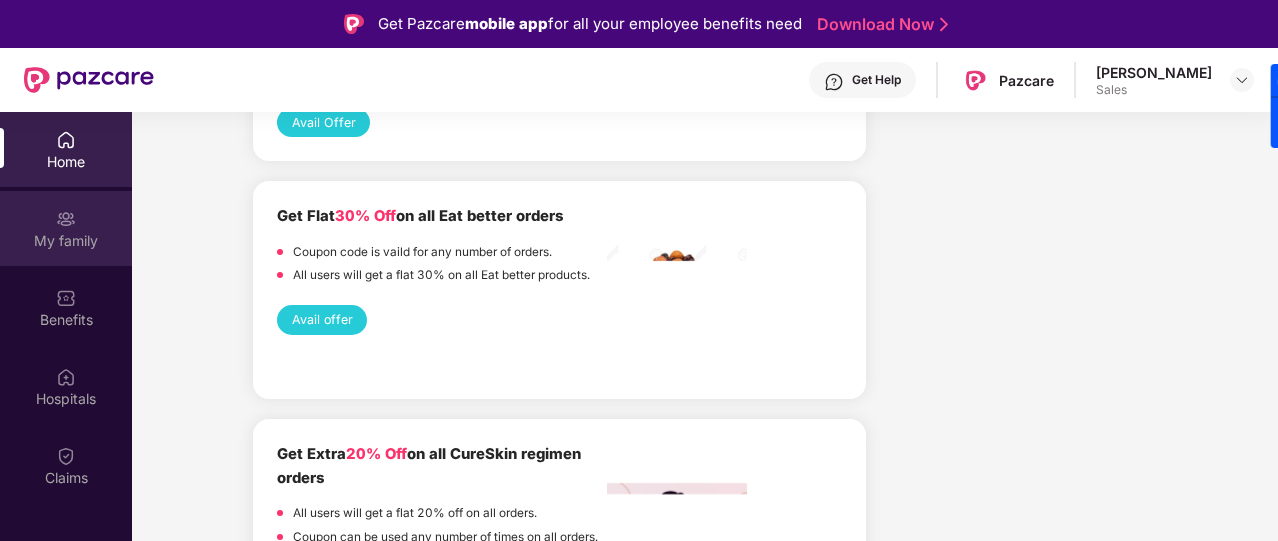 scroll, scrollTop: 2572, scrollLeft: 0, axis: vertical 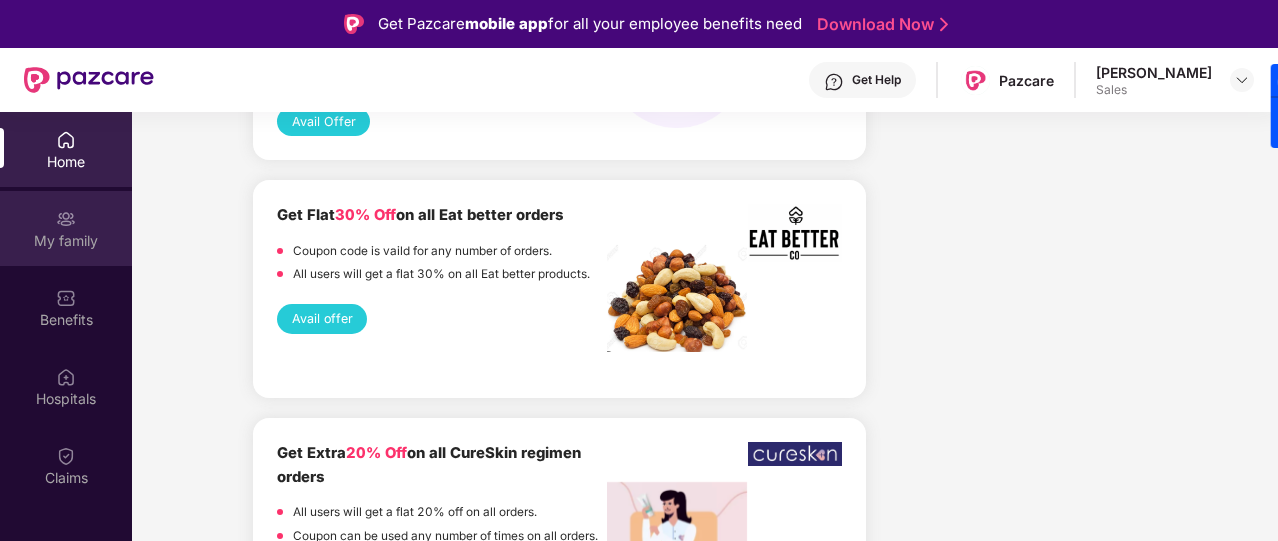 click at bounding box center [66, 219] 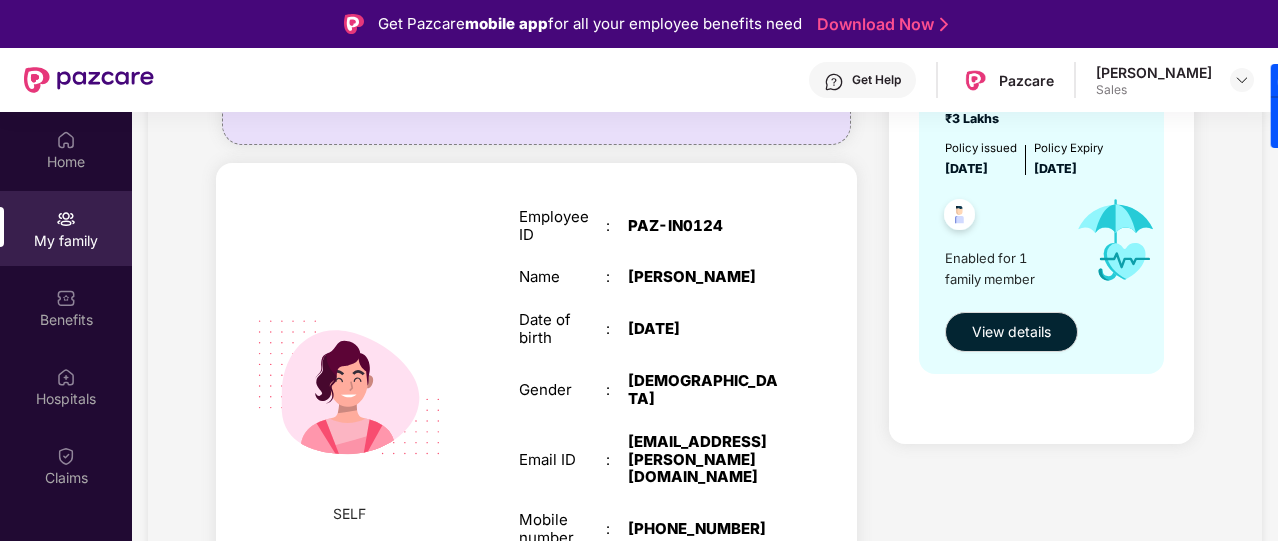 scroll, scrollTop: 311, scrollLeft: 0, axis: vertical 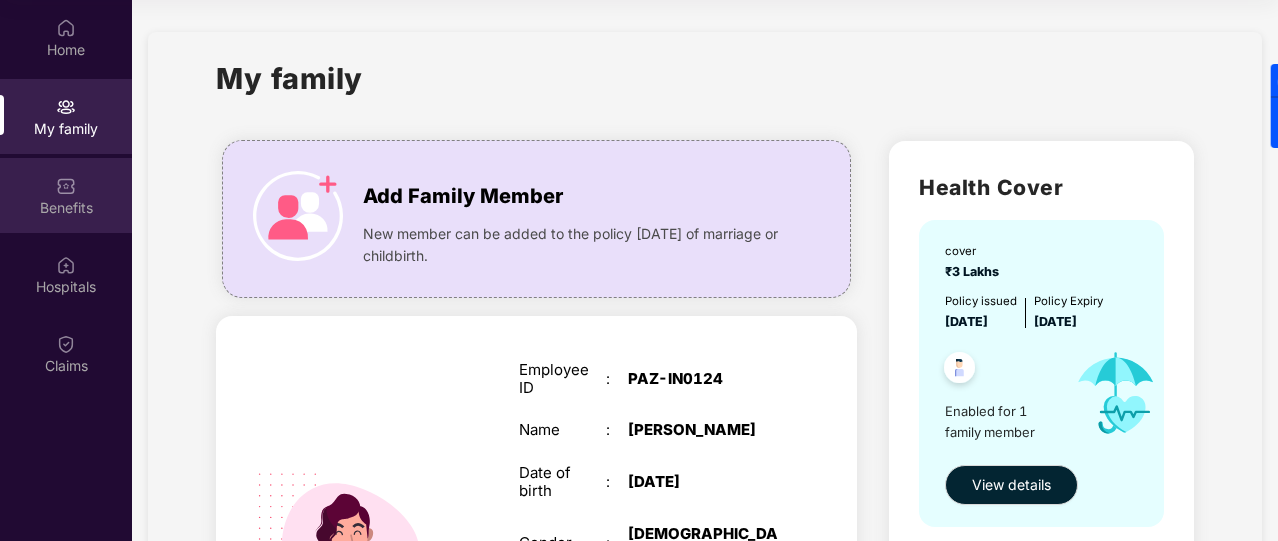 click on "Benefits" at bounding box center (66, 195) 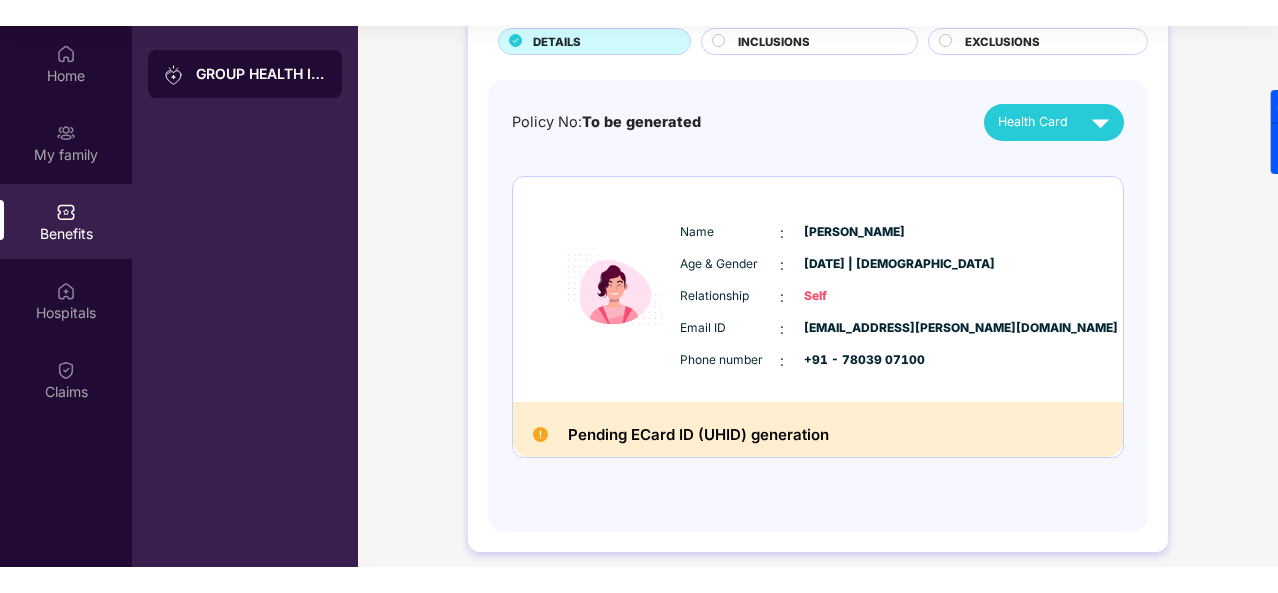 scroll, scrollTop: 0, scrollLeft: 0, axis: both 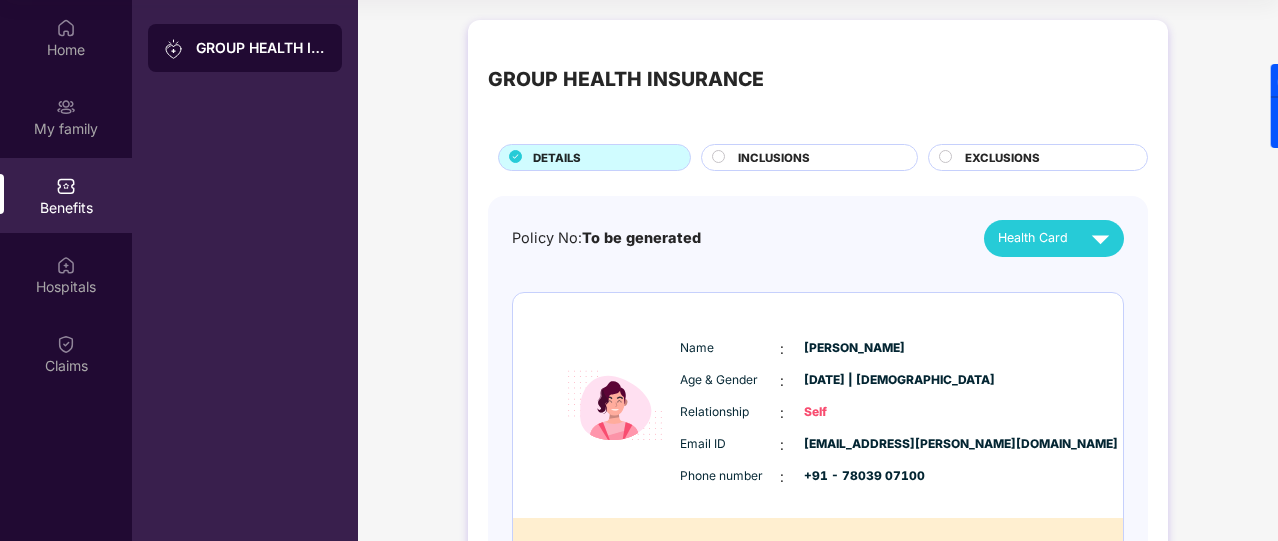 click on "INCLUSIONS" at bounding box center (774, 158) 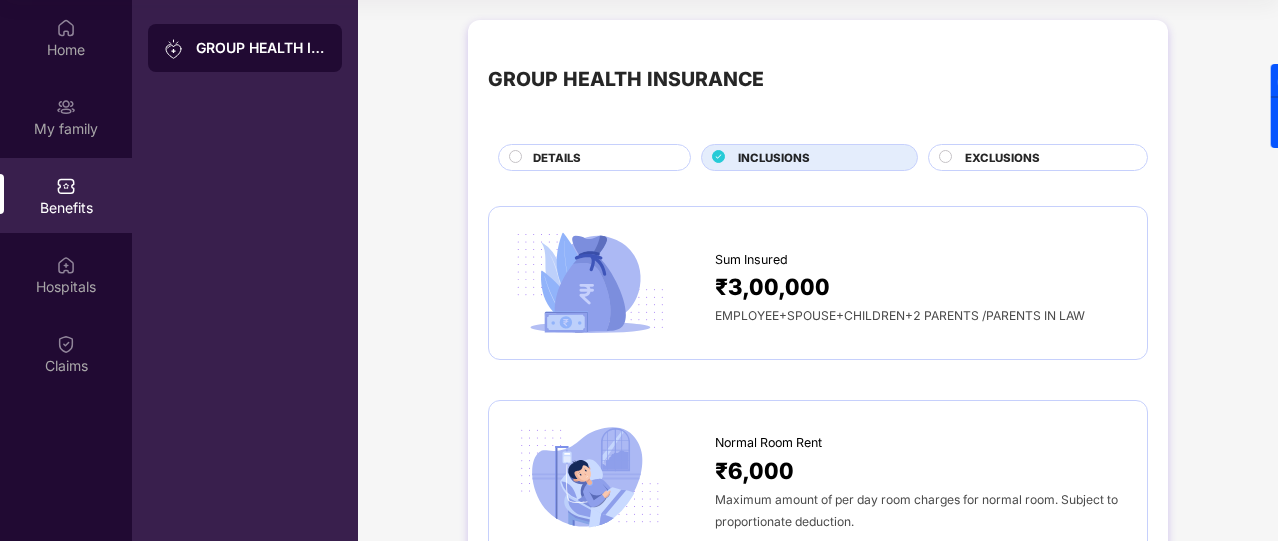 click on "EXCLUSIONS" at bounding box center [1002, 158] 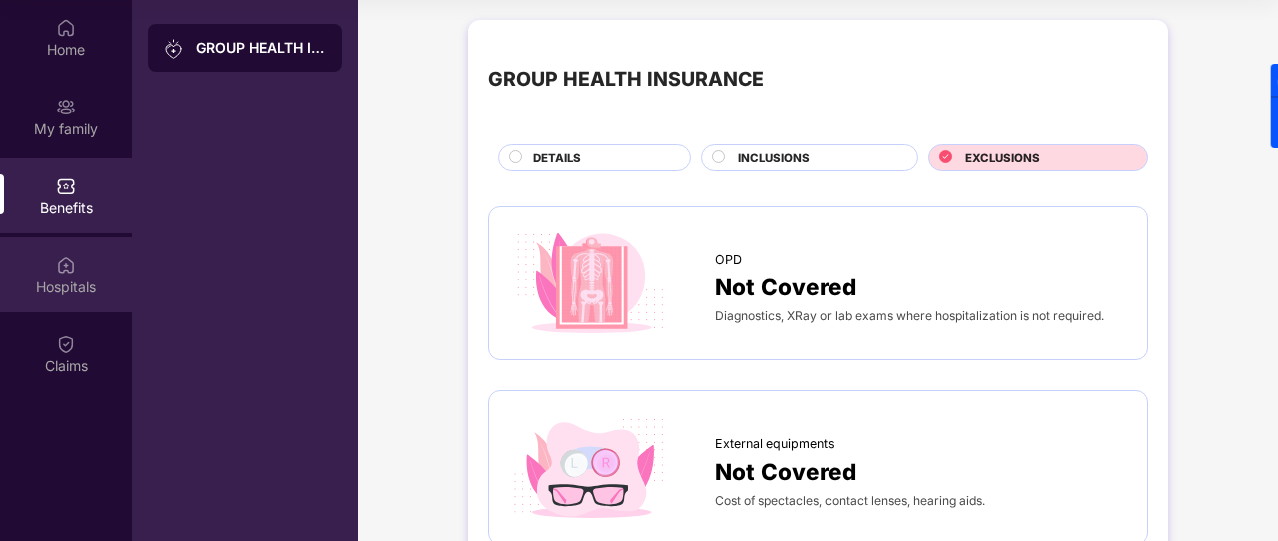 click on "Hospitals" at bounding box center [66, 287] 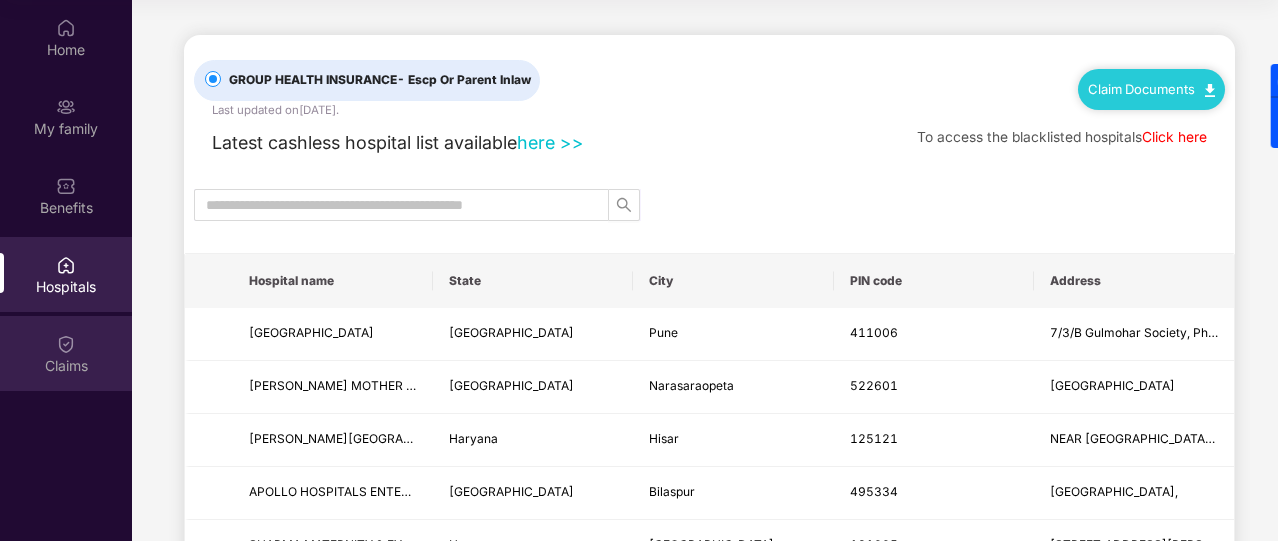 click on "Claims" at bounding box center [66, 353] 